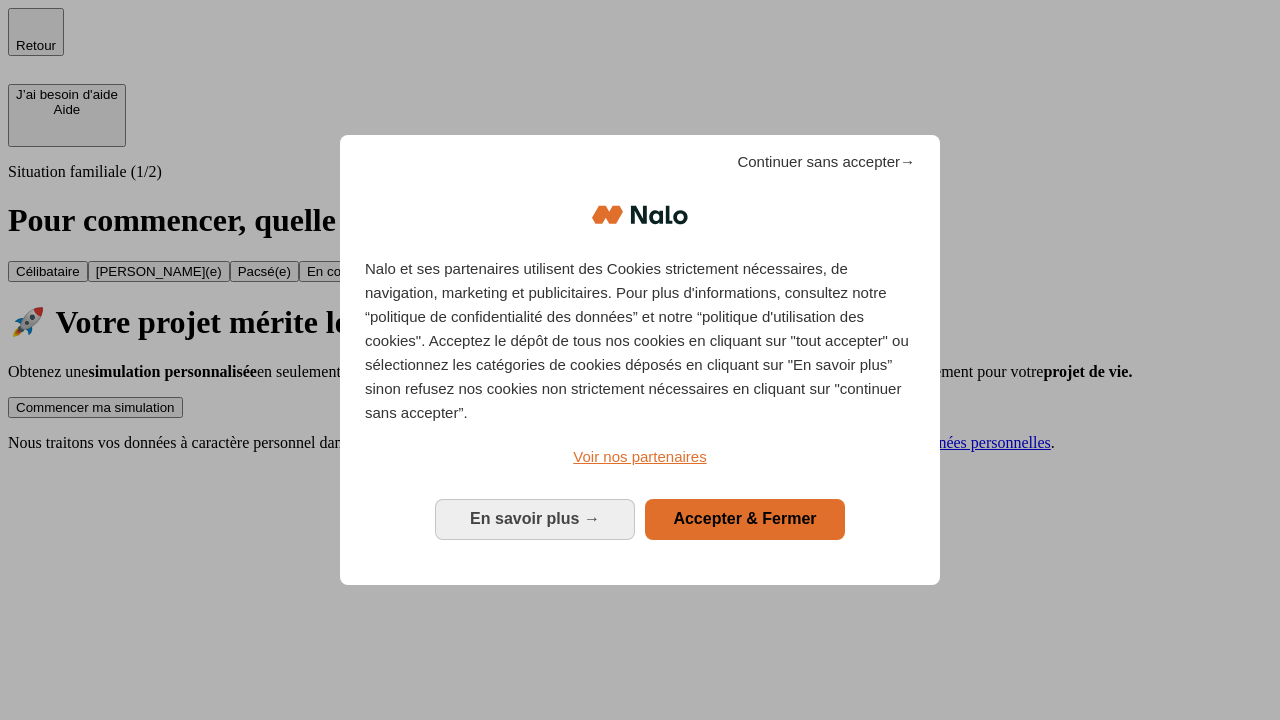 scroll, scrollTop: 0, scrollLeft: 0, axis: both 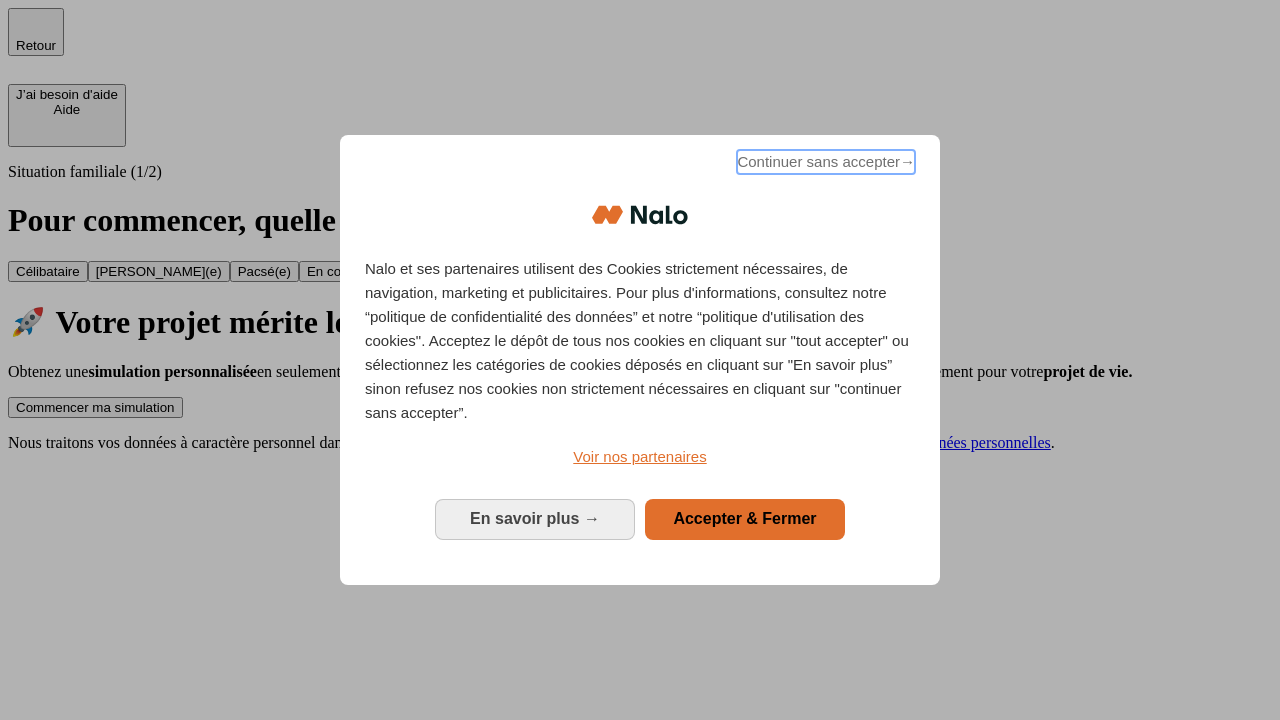 click on "Continuer sans accepter  →" at bounding box center [826, 162] 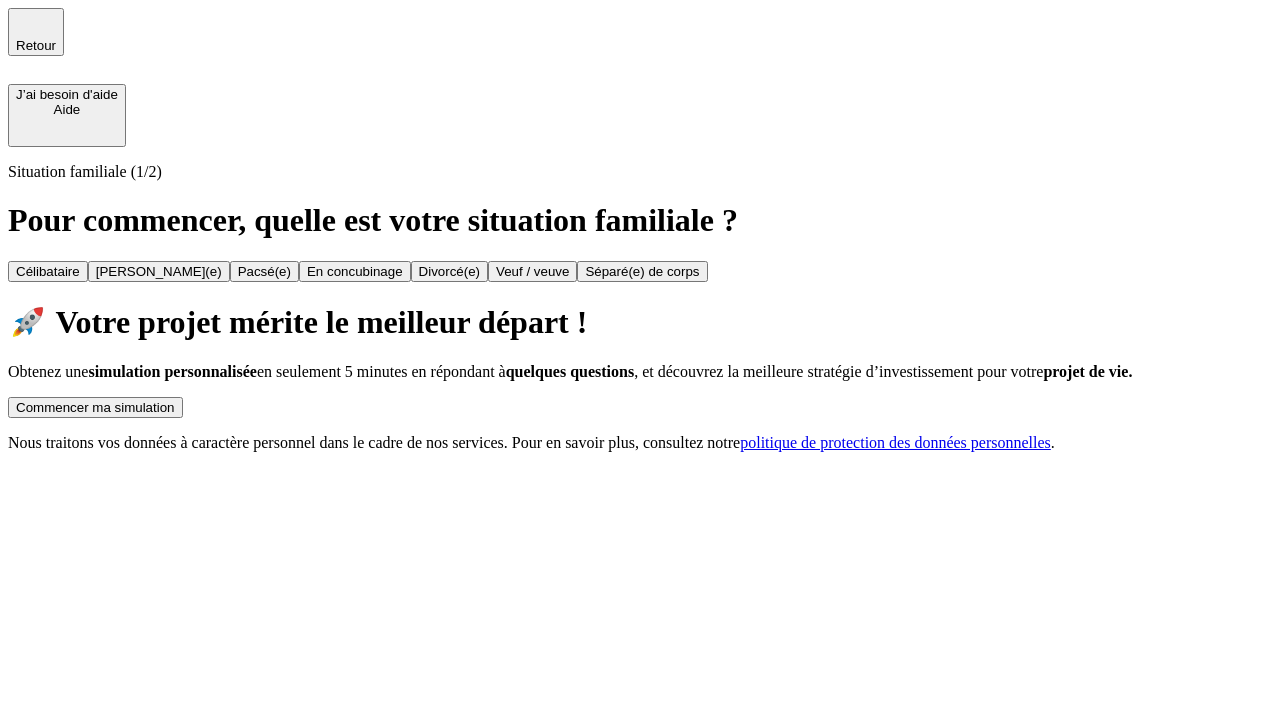 click on "Commencer ma simulation" at bounding box center [95, 407] 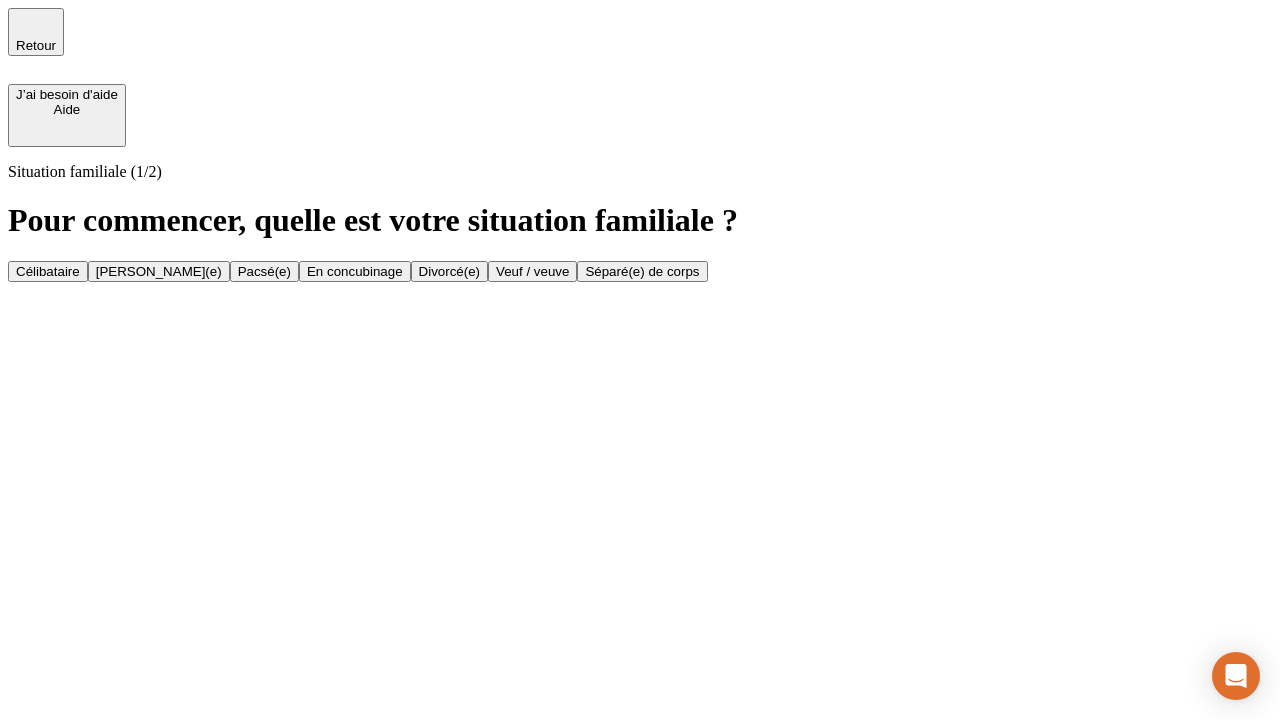 click on "Veuf / veuve" at bounding box center (532, 271) 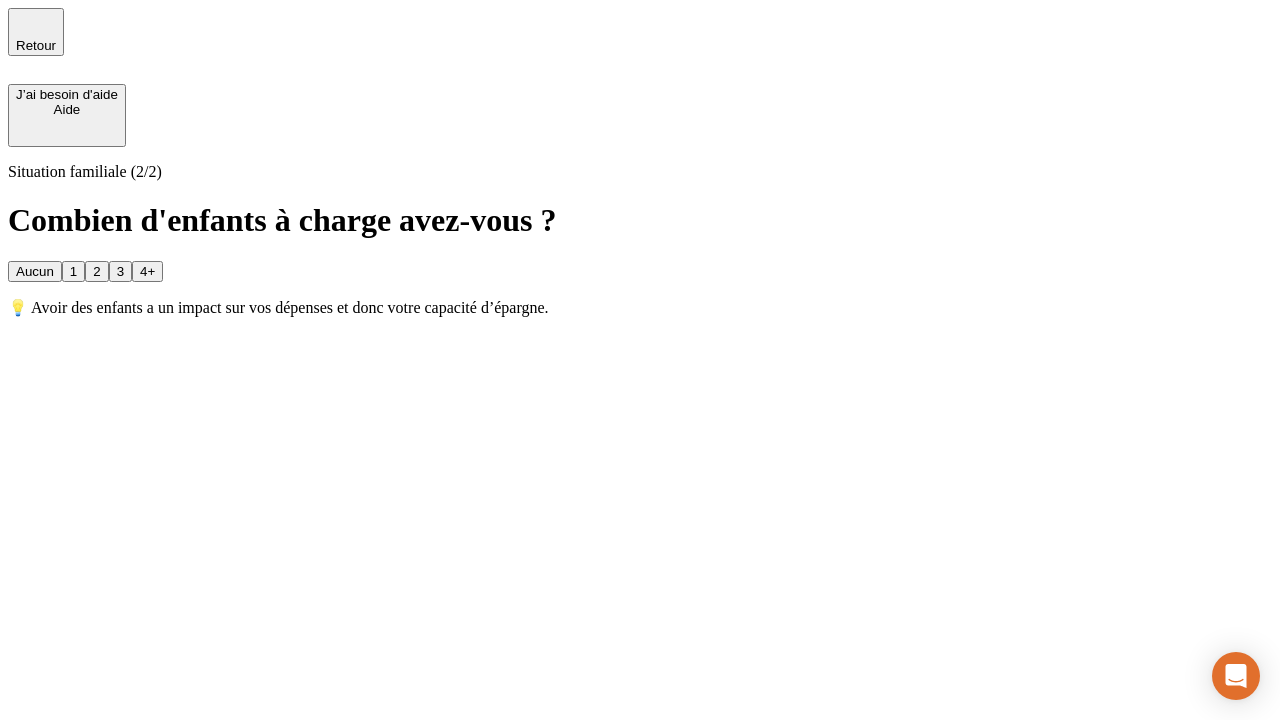 click on "1" at bounding box center [73, 271] 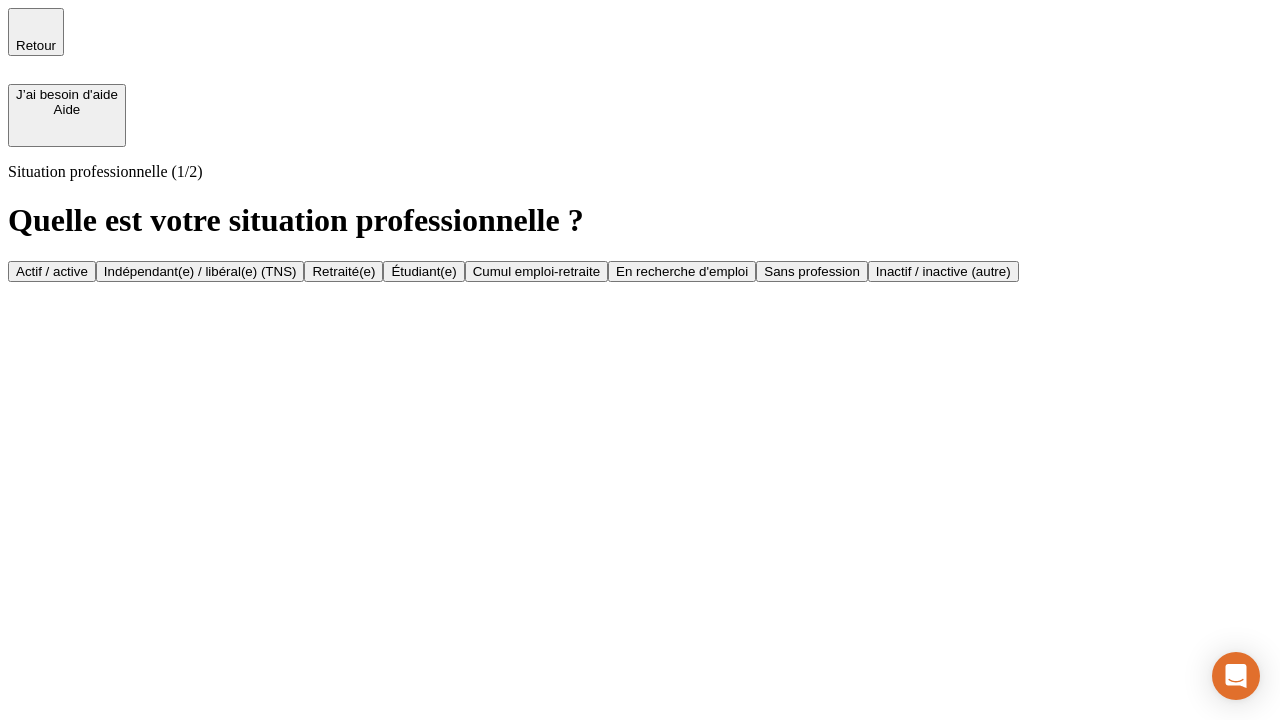 click on "Retraité(e)" at bounding box center [343, 271] 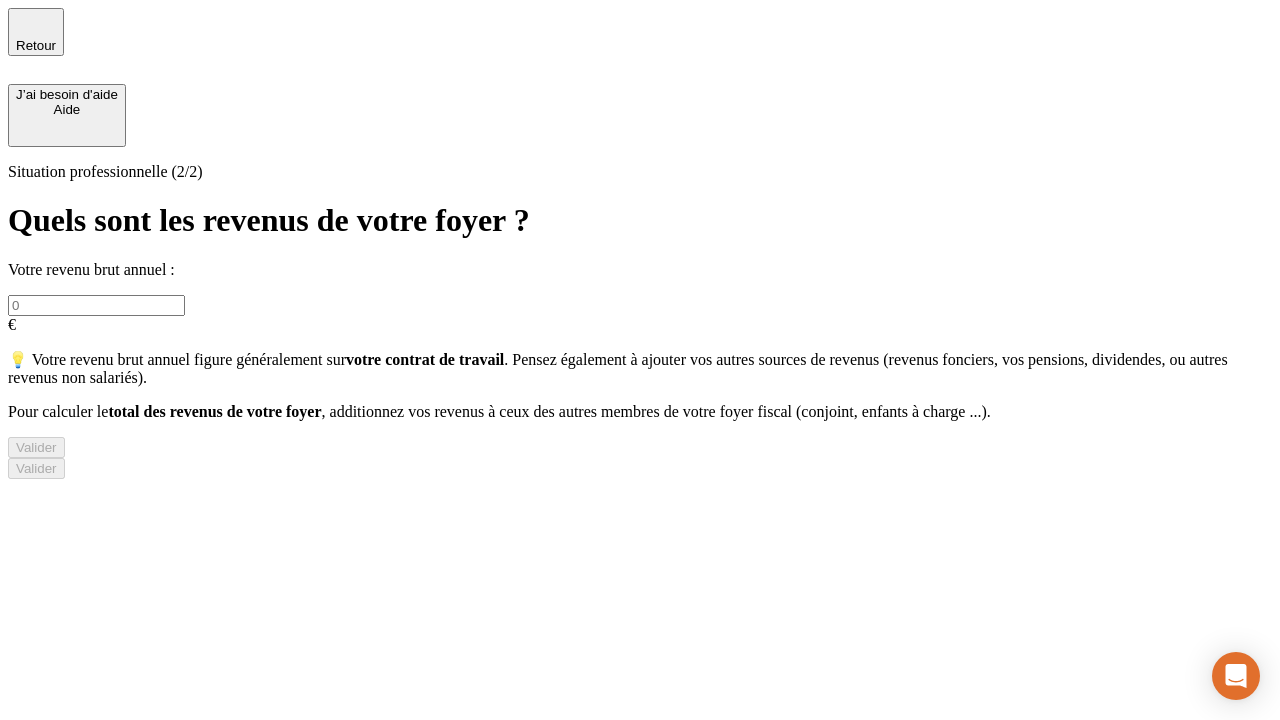 click at bounding box center (96, 305) 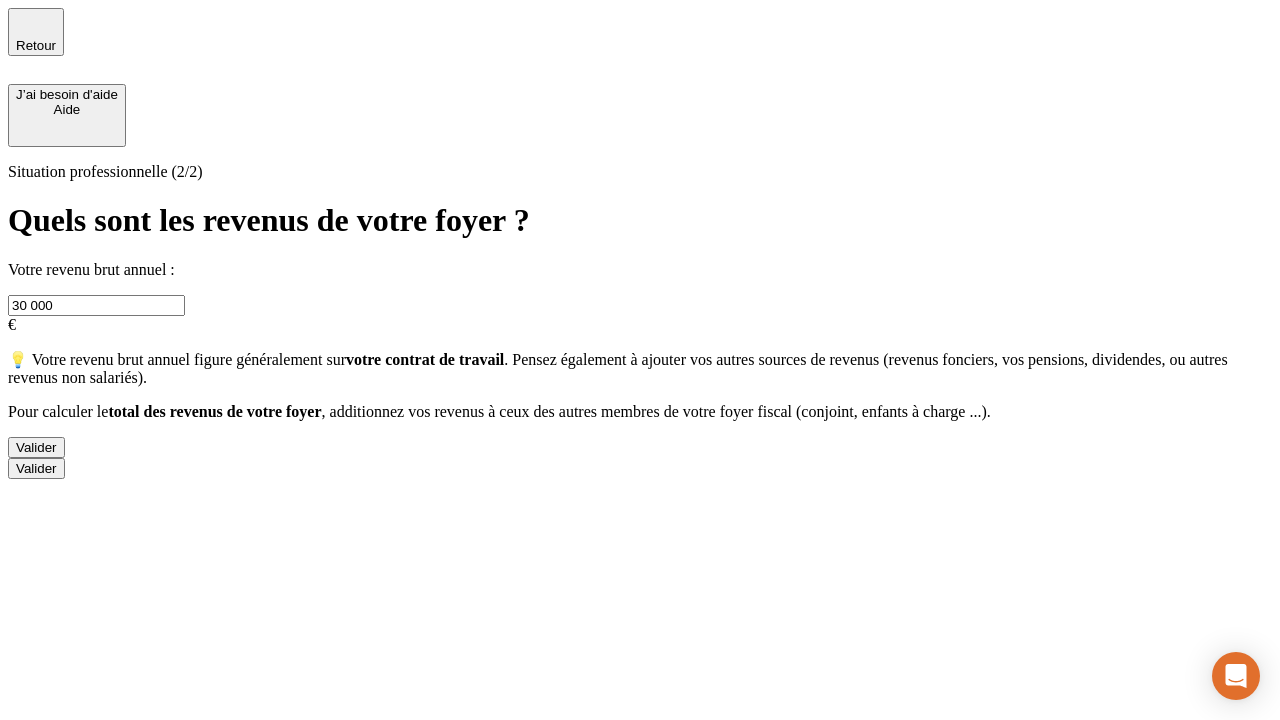 type on "30 000" 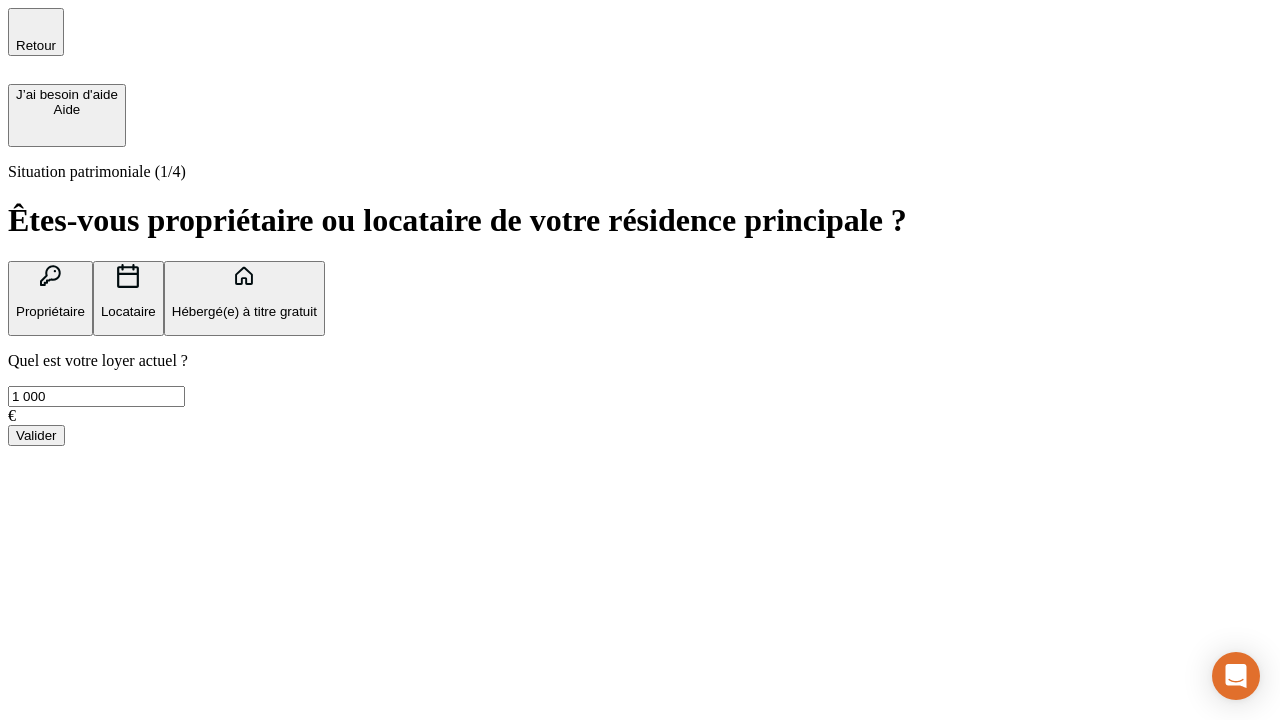 type on "1 000" 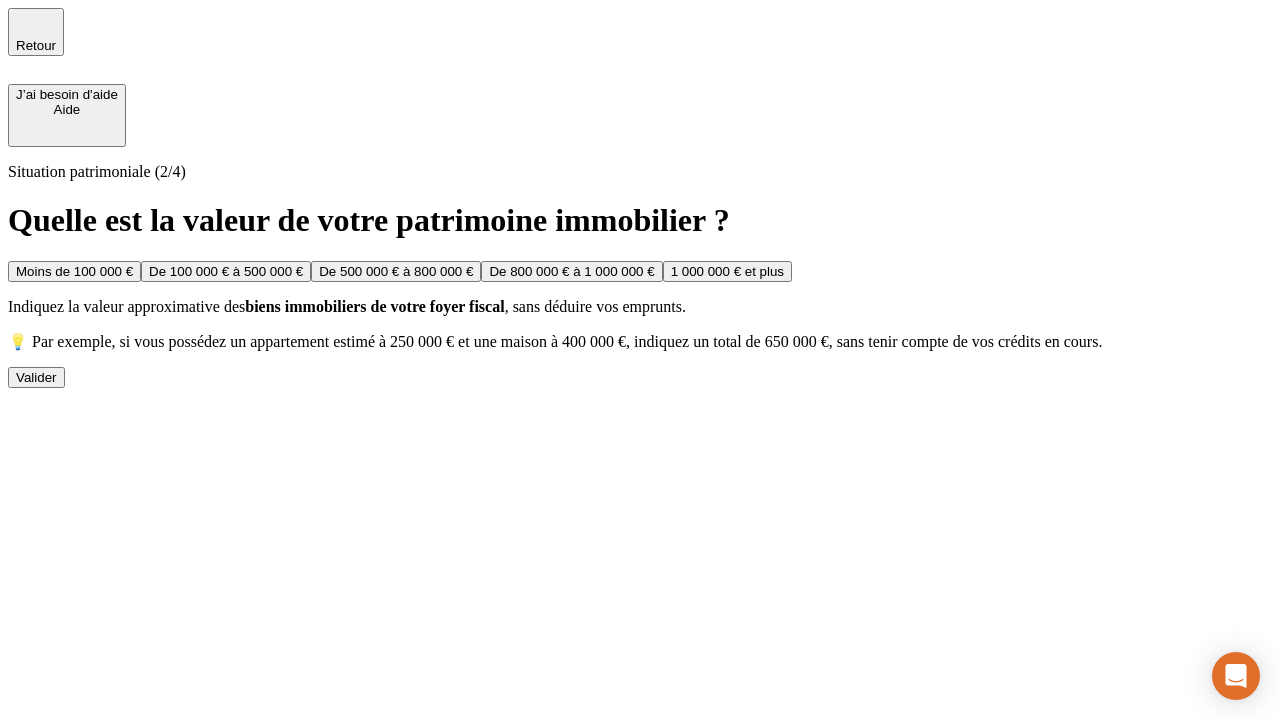 click on "Moins de 100 000 €" at bounding box center [74, 271] 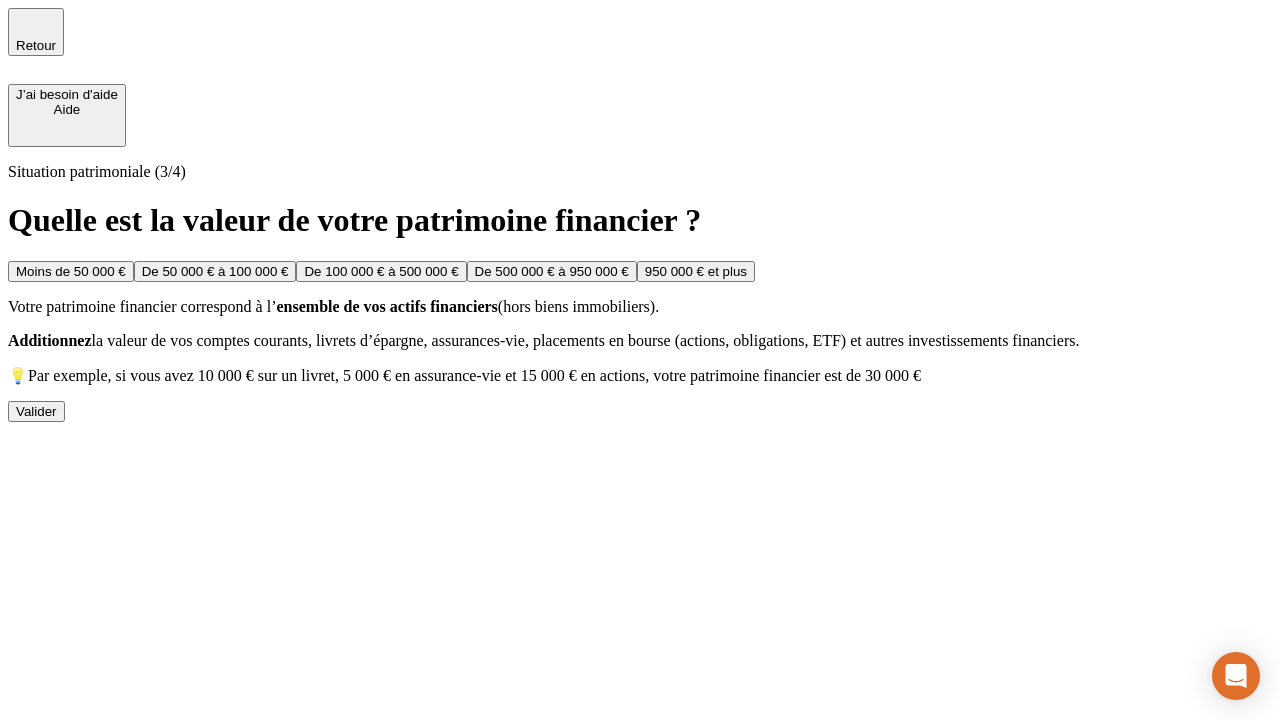 click on "Moins de 50 000 €" at bounding box center [71, 271] 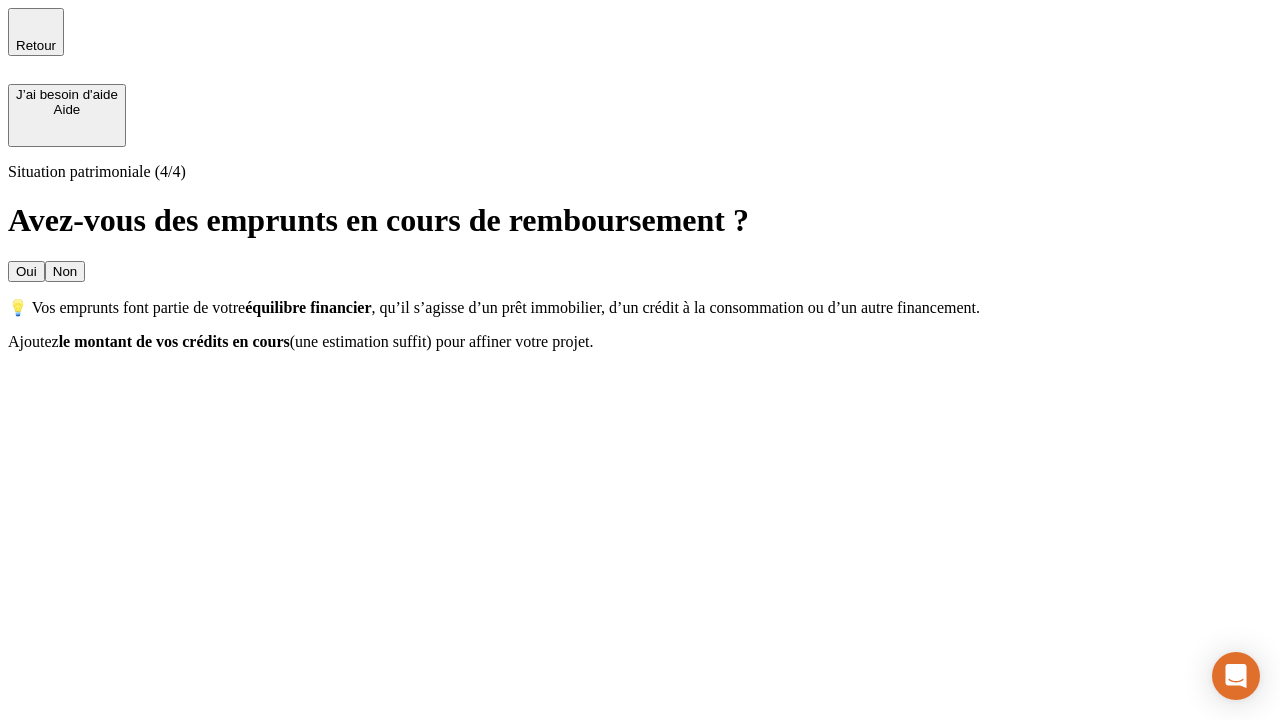 click on "Non" at bounding box center (65, 271) 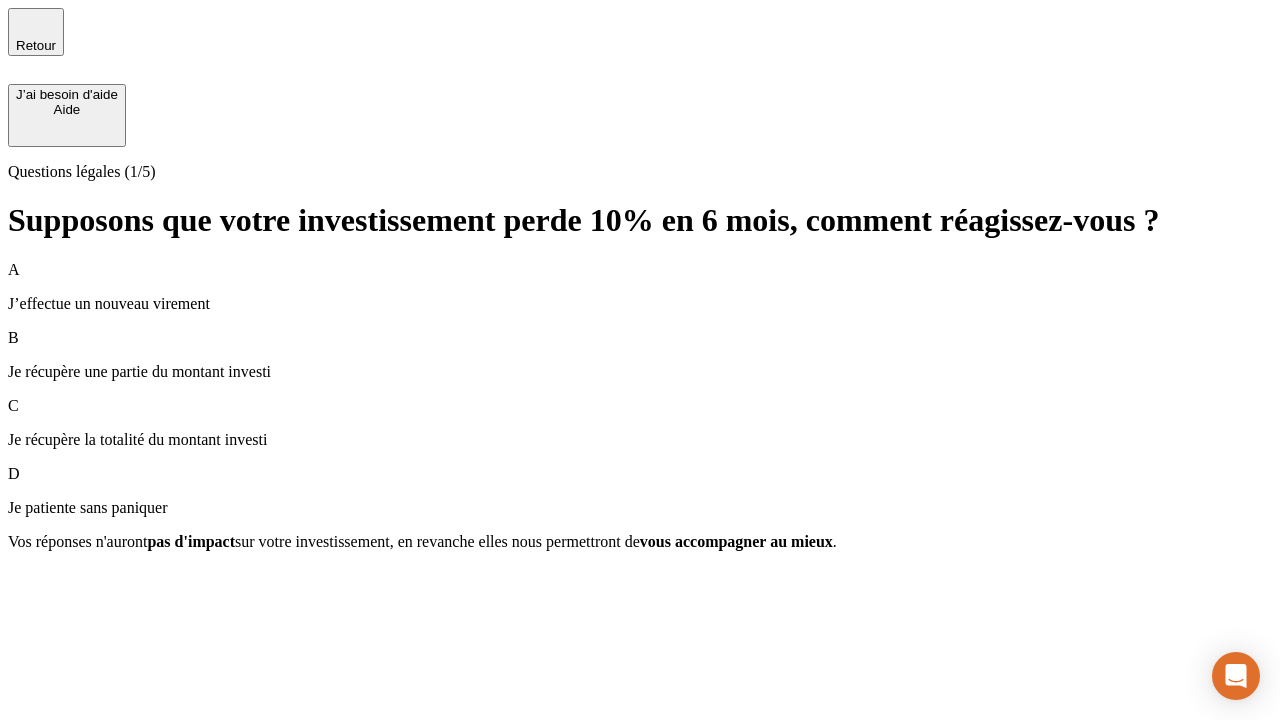 click on "Je récupère une partie du montant investi" at bounding box center (640, 372) 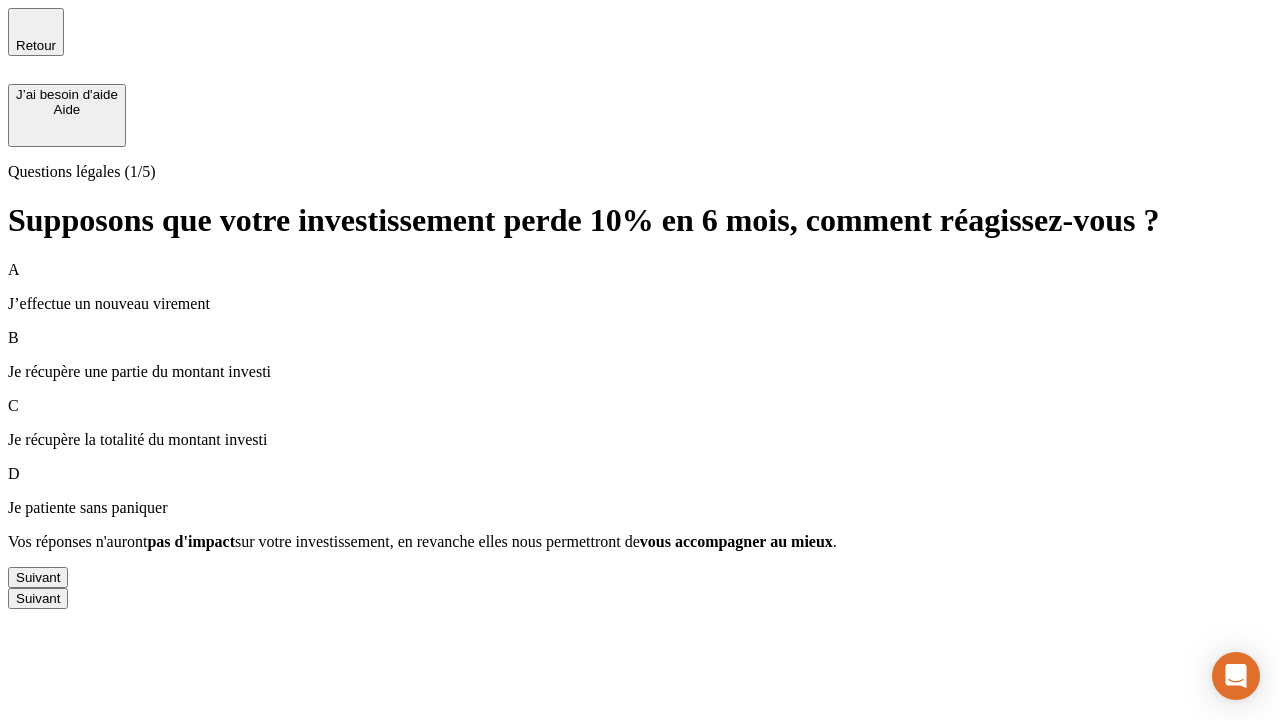 click on "Suivant" at bounding box center [38, 577] 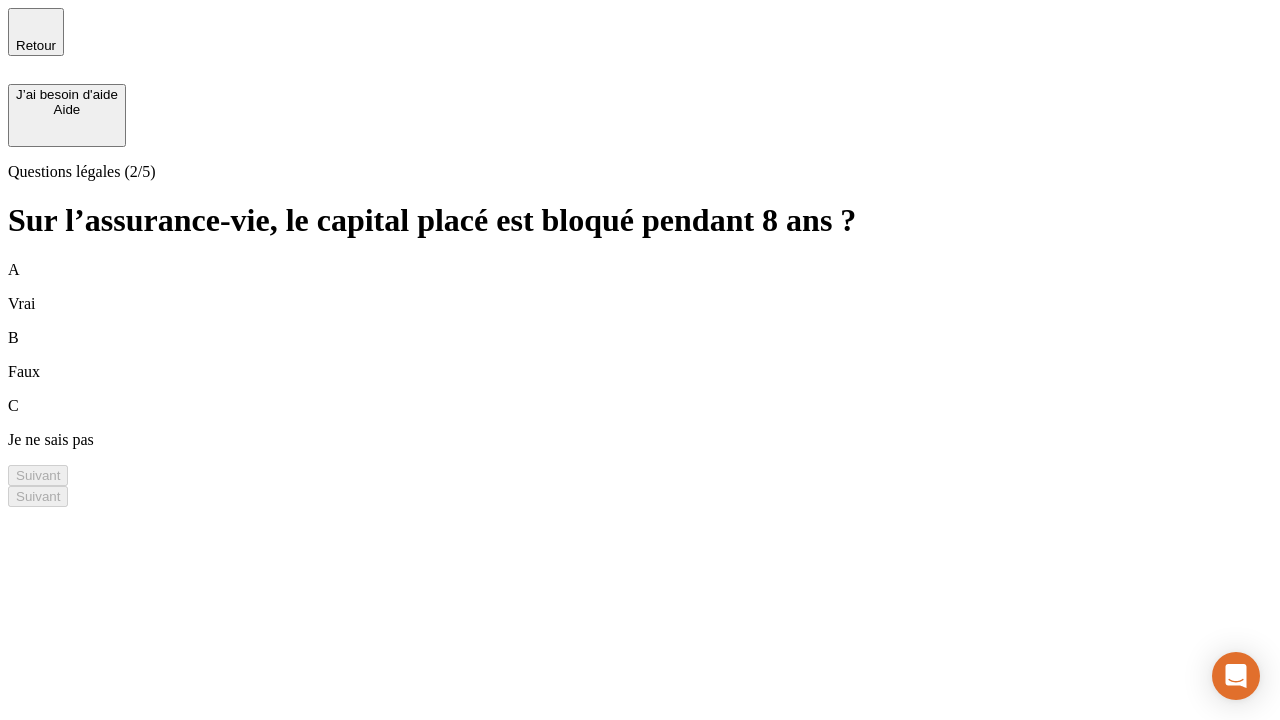 click on "B Faux" at bounding box center (640, 355) 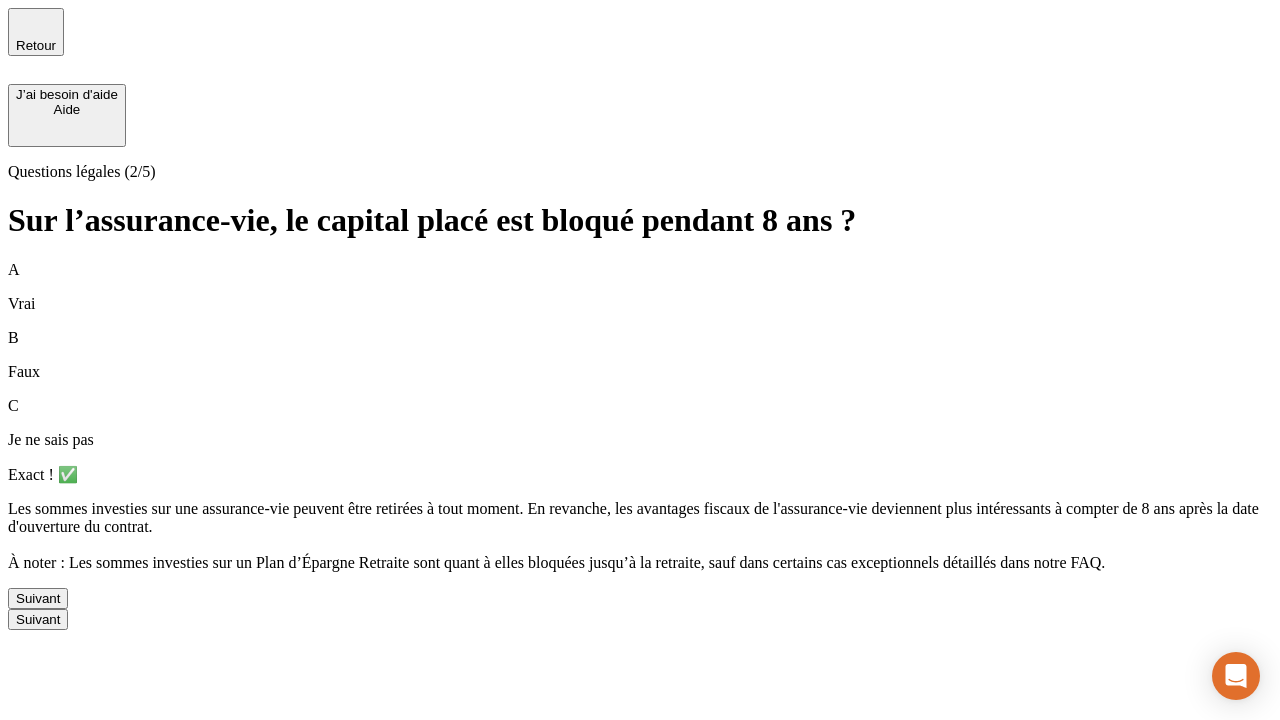 click on "Suivant" at bounding box center [38, 598] 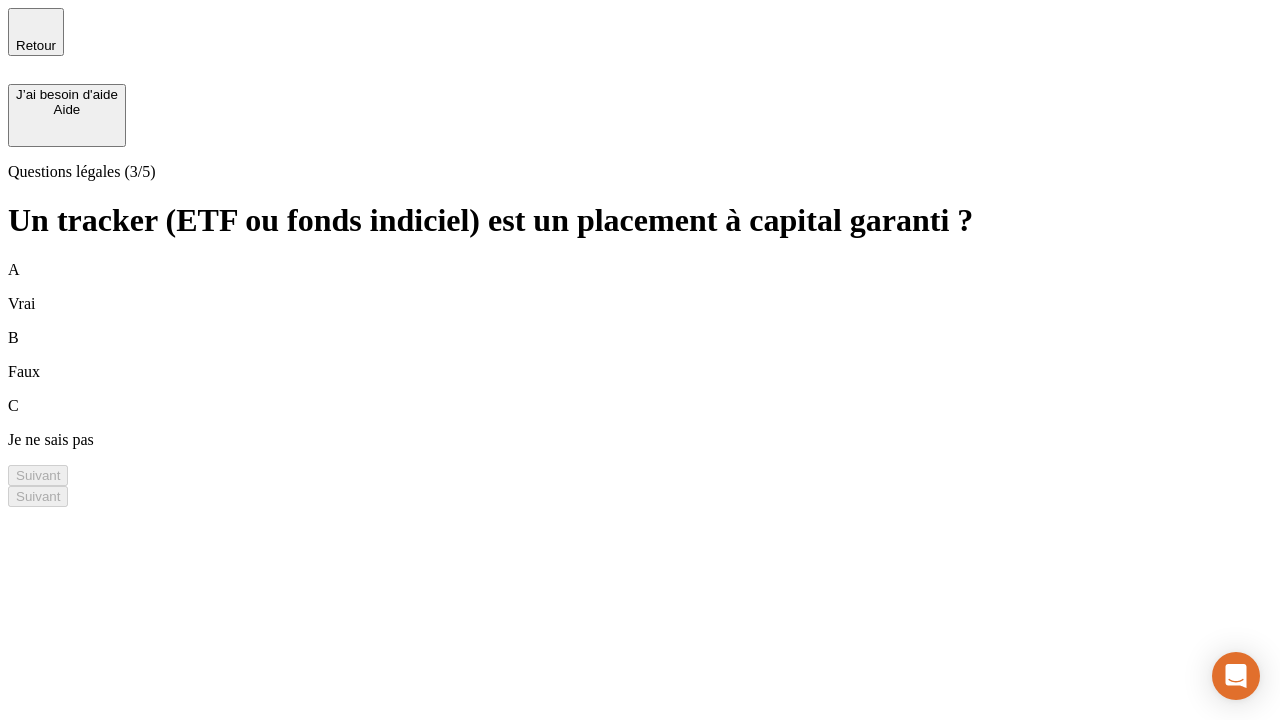 click on "B Faux" at bounding box center [640, 355] 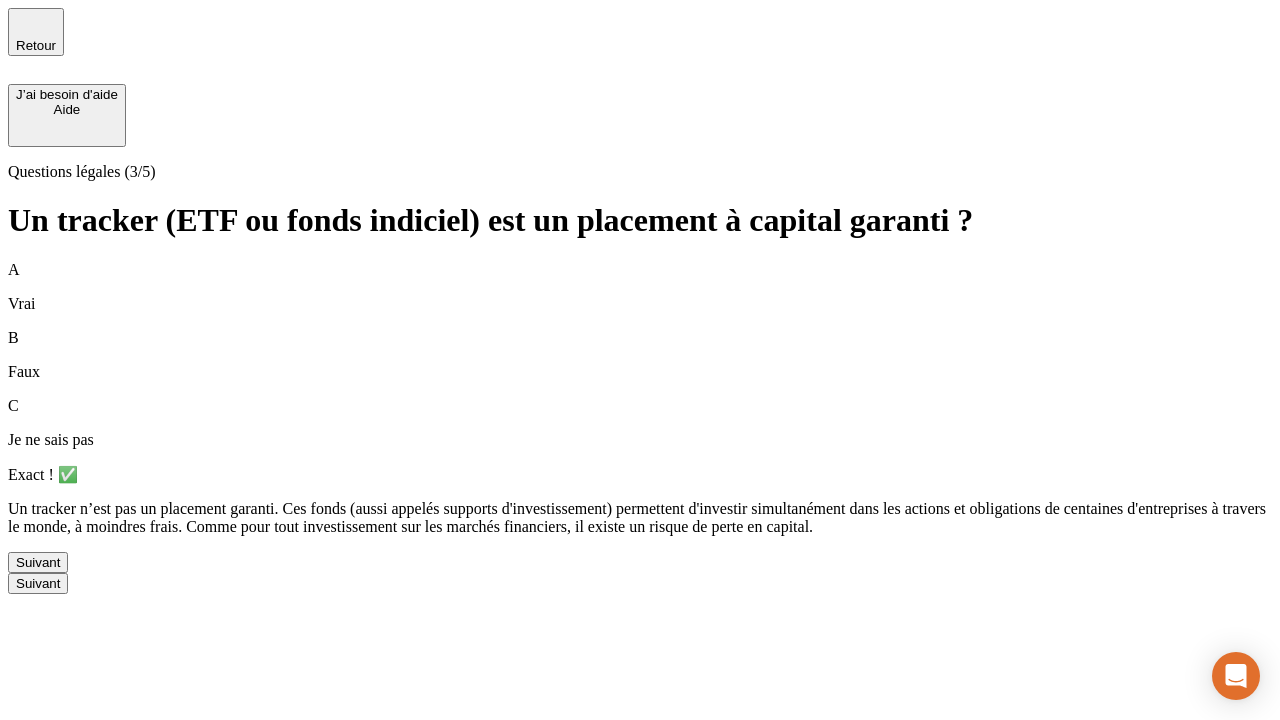 click on "Suivant" at bounding box center (38, 562) 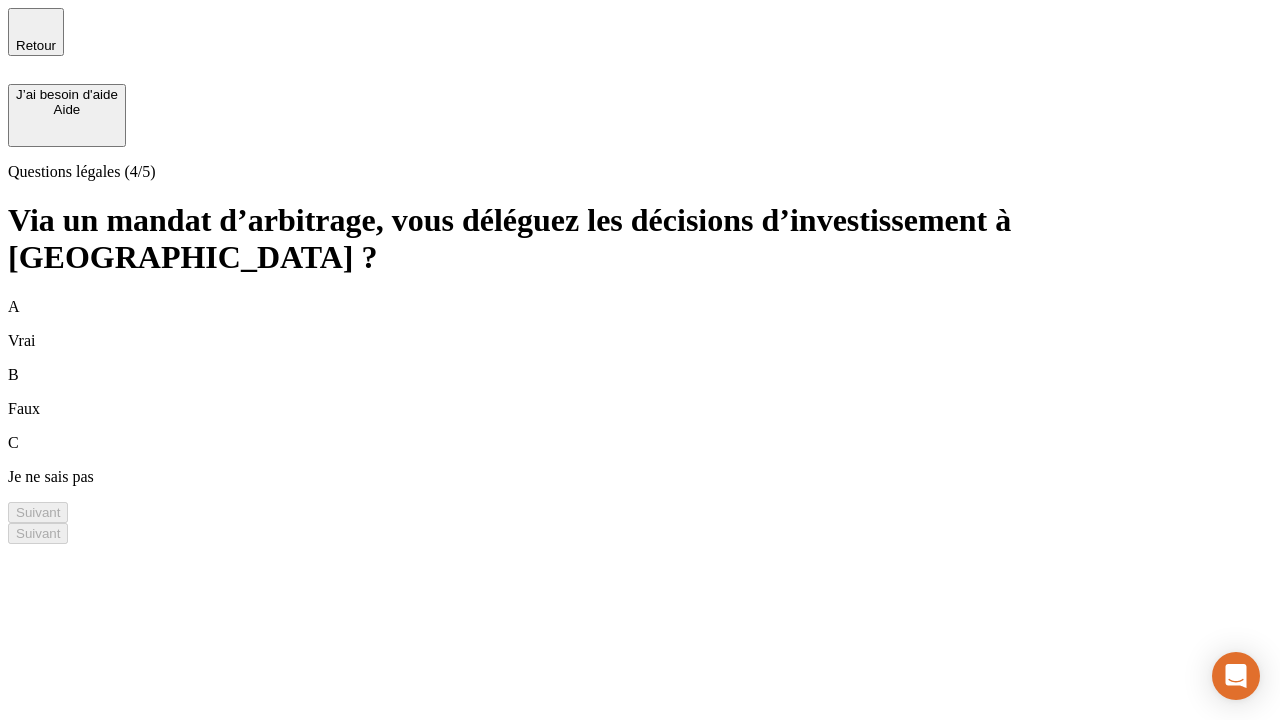 click on "A Vrai" at bounding box center (640, 324) 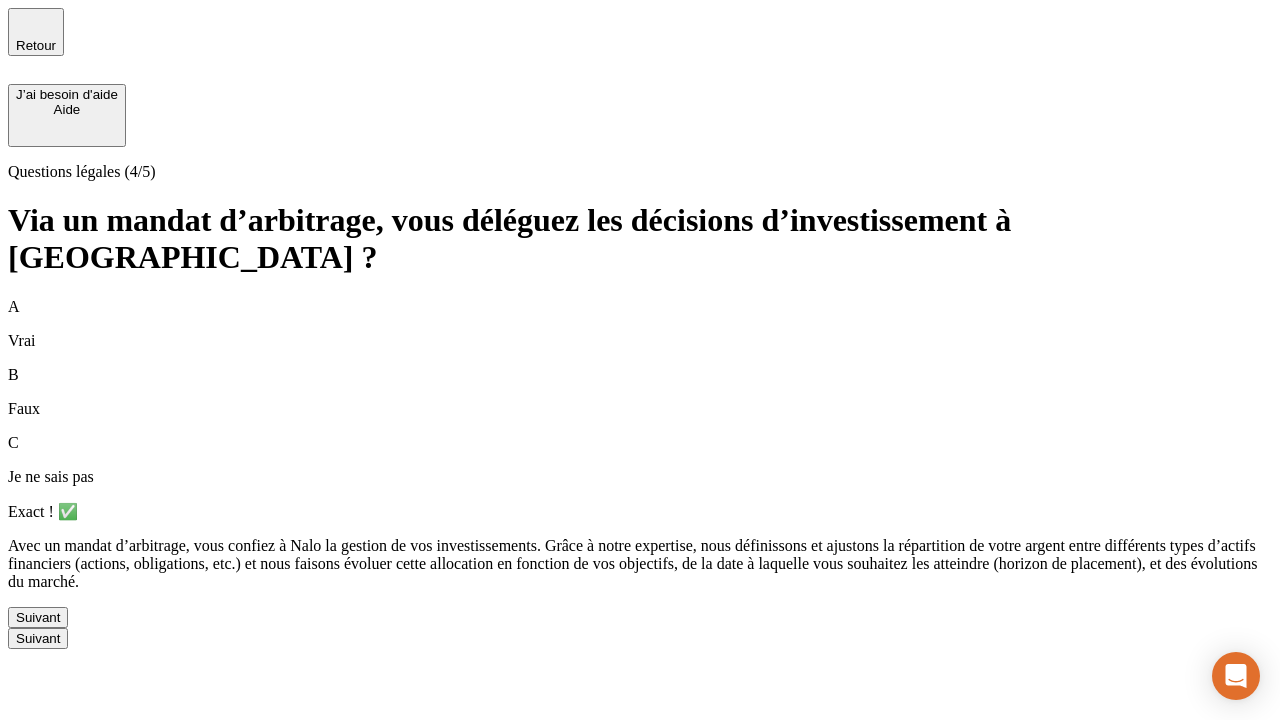 click on "Suivant" at bounding box center (38, 617) 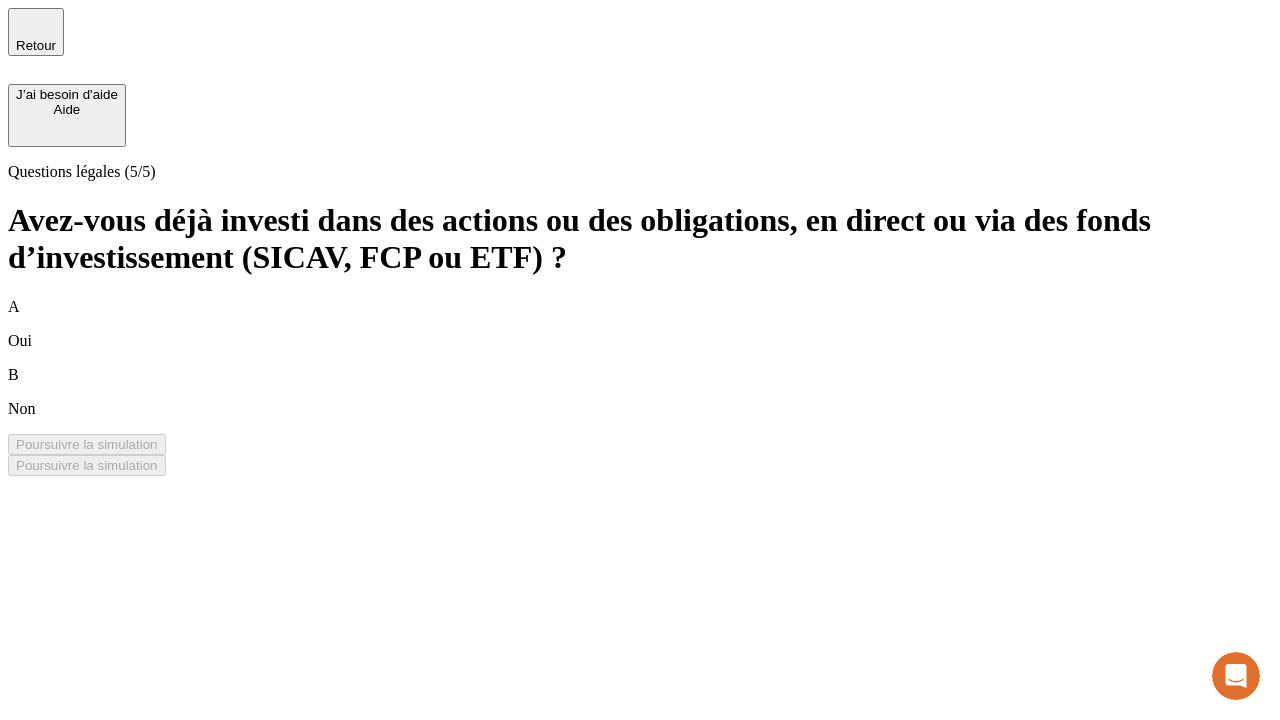scroll, scrollTop: 0, scrollLeft: 0, axis: both 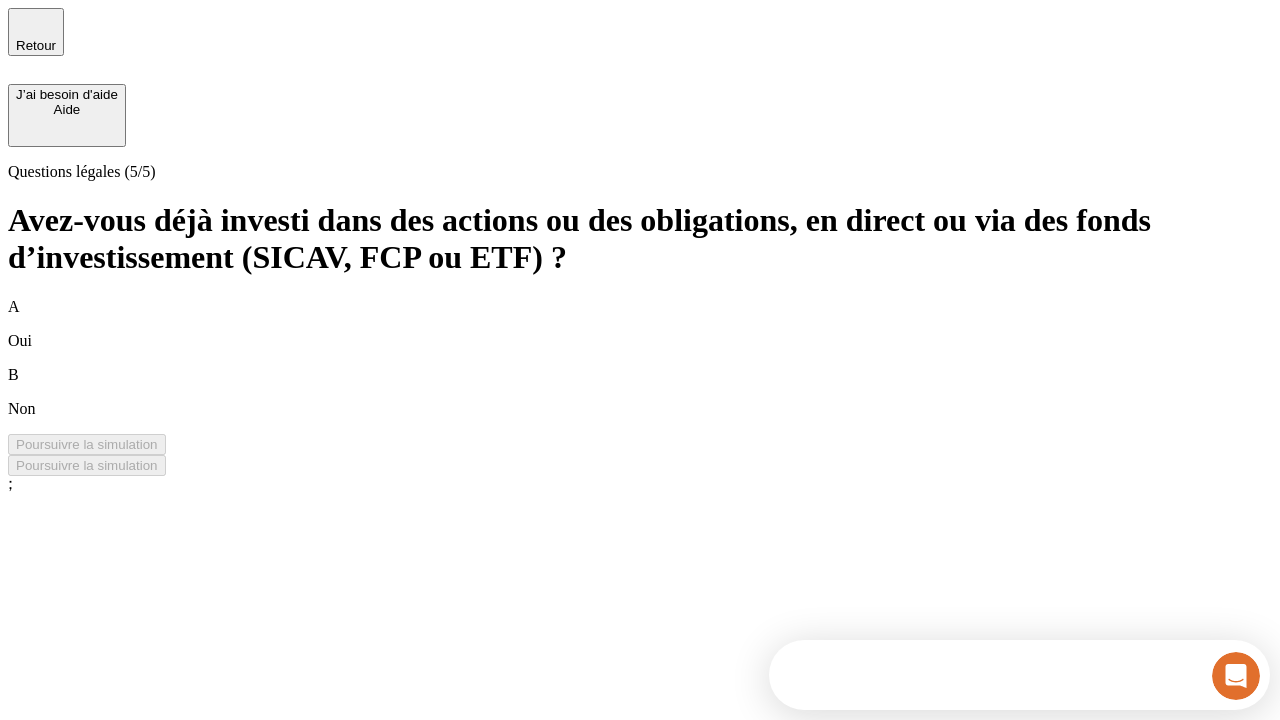 click on "A Oui" at bounding box center (640, 324) 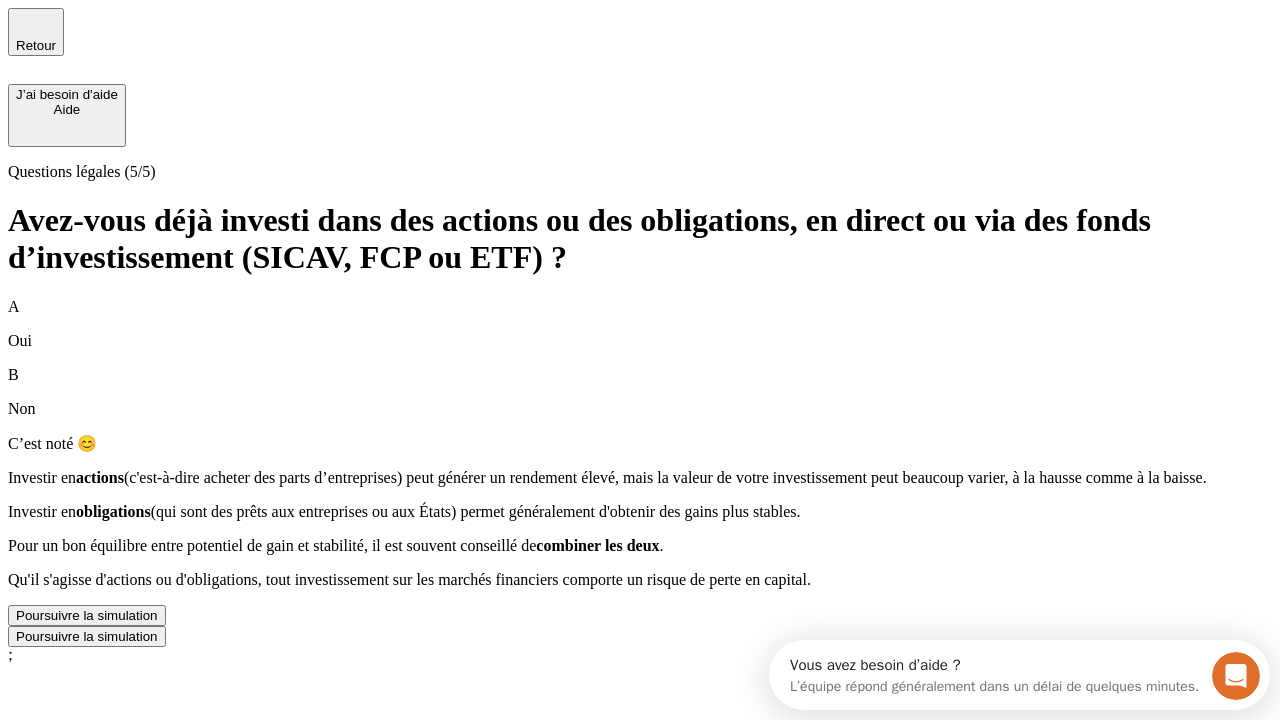 click on "Poursuivre la simulation" at bounding box center (87, 615) 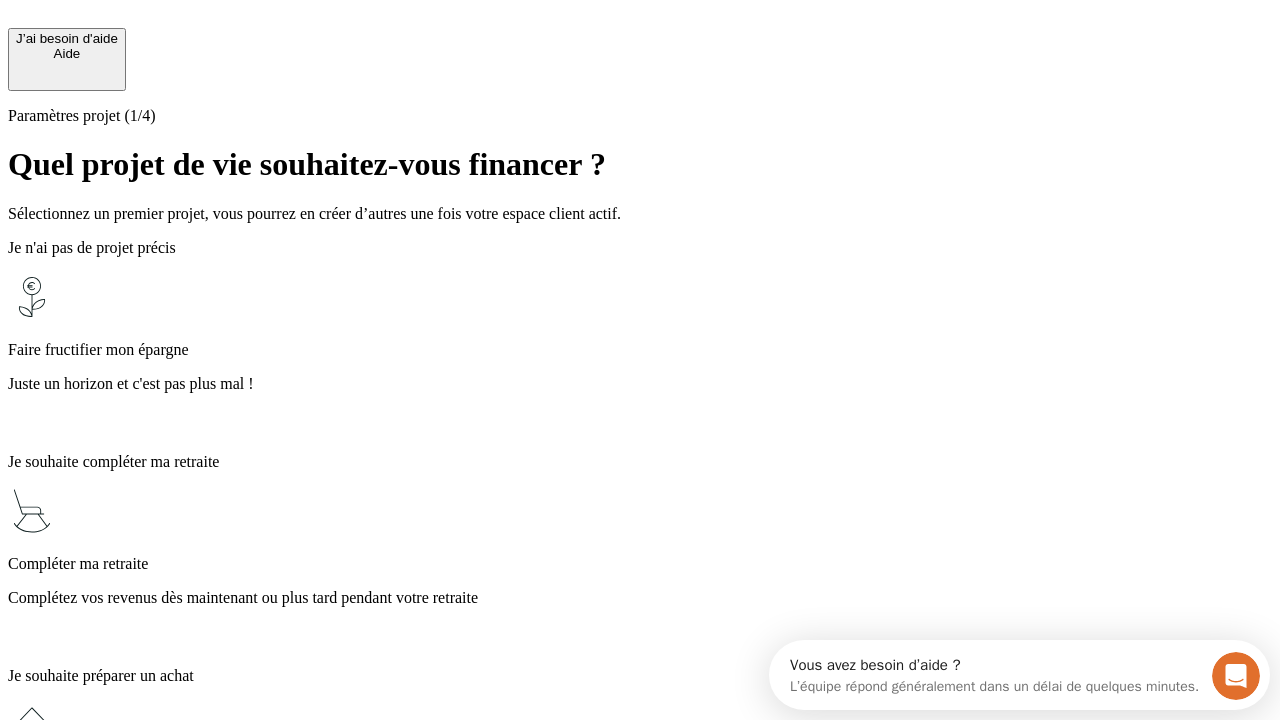 click on "Juste un horizon et c'est pas plus mal !" at bounding box center [640, 384] 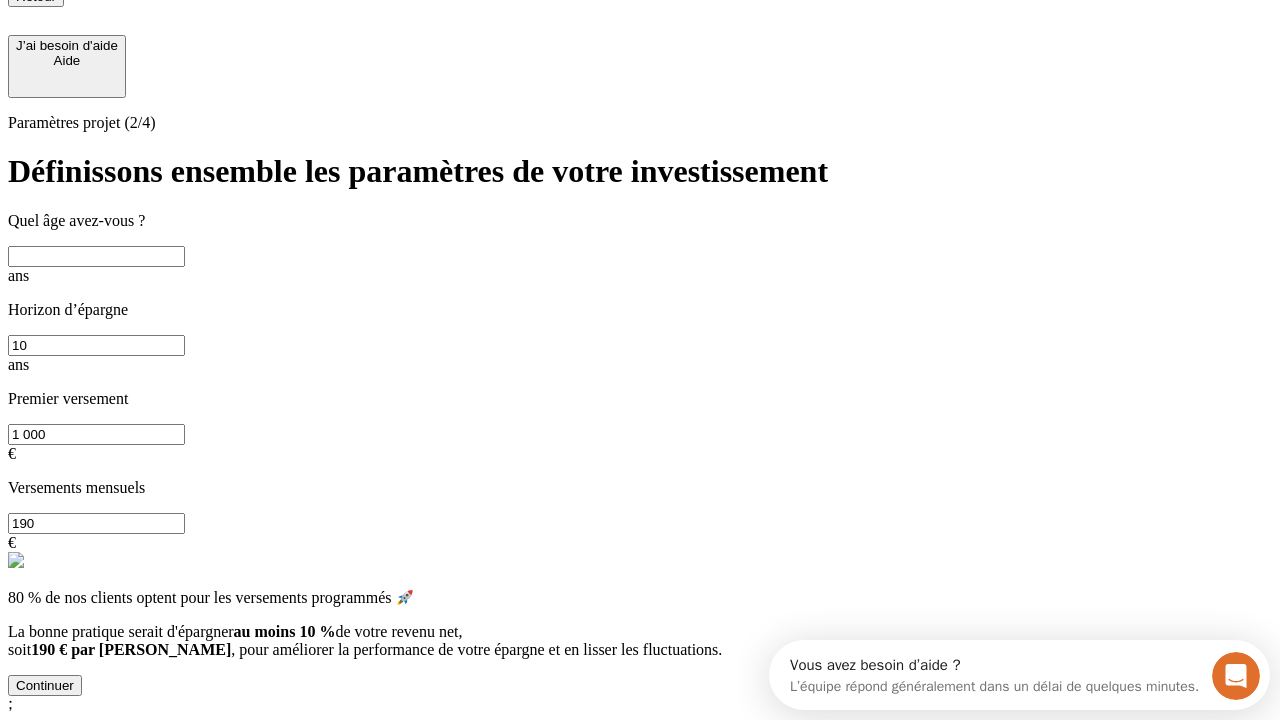 scroll, scrollTop: 30, scrollLeft: 0, axis: vertical 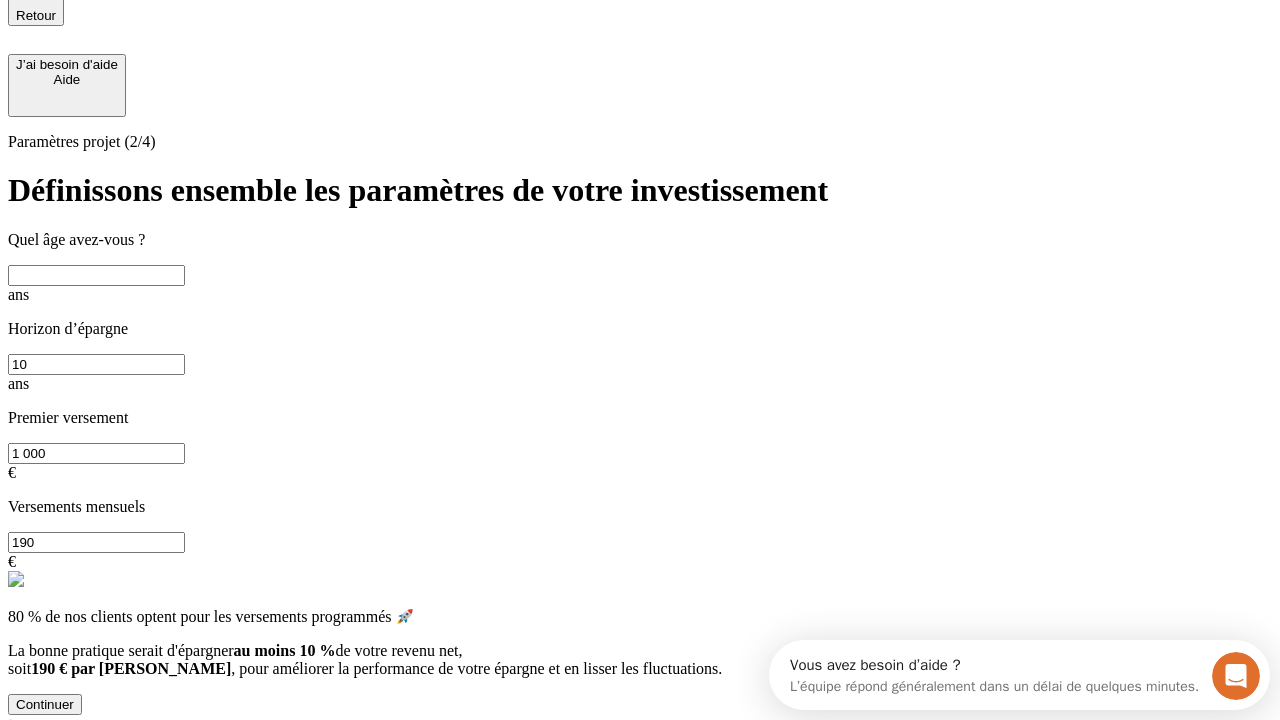 click at bounding box center [96, 275] 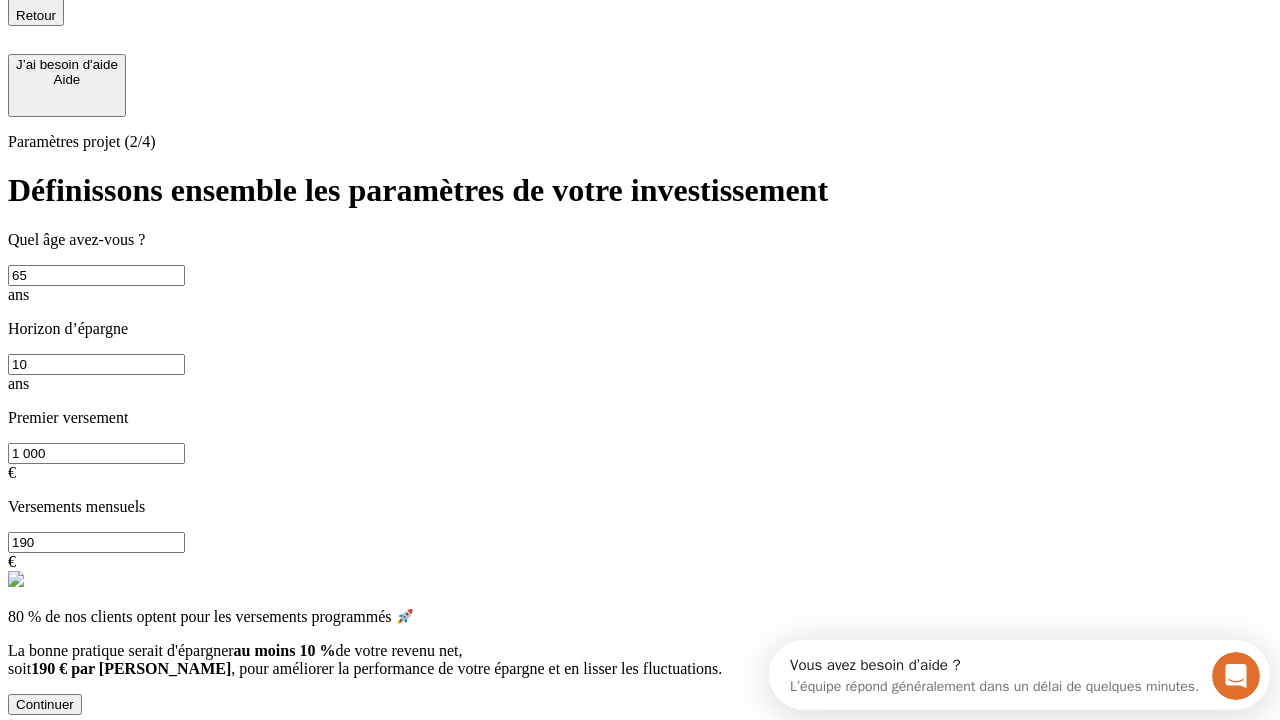 type on "65" 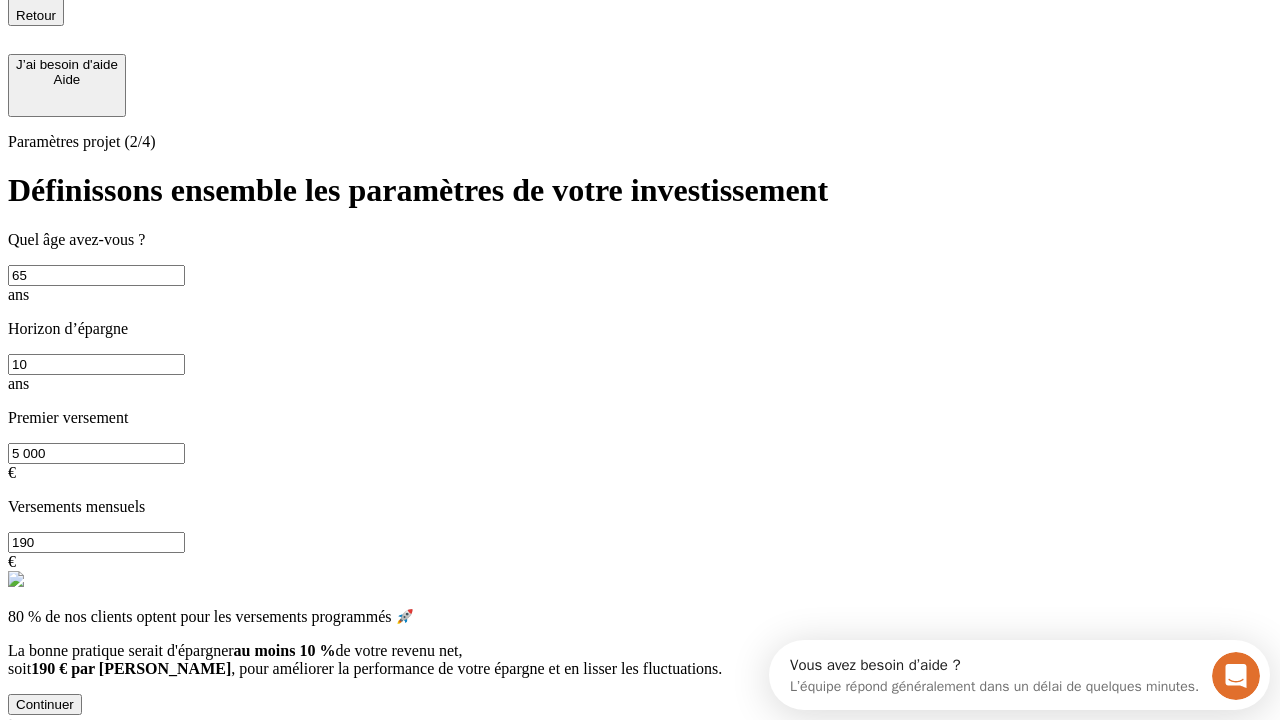 type on "5 000" 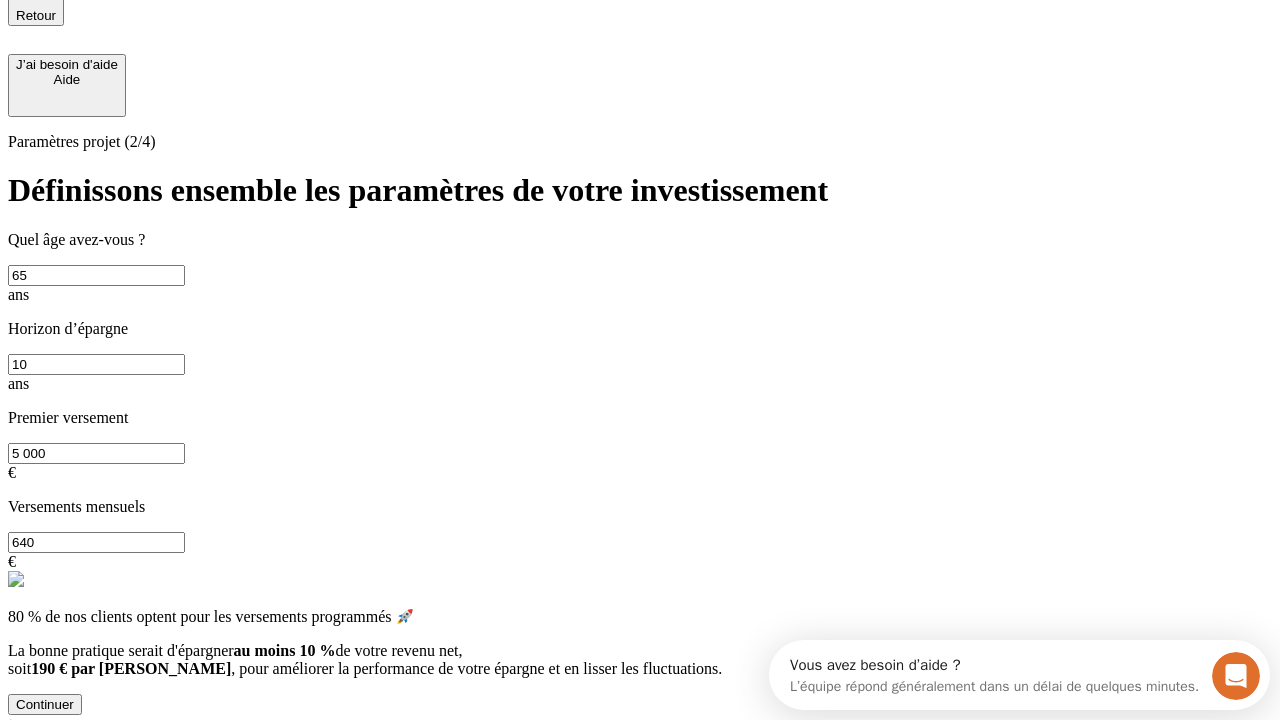 type on "640" 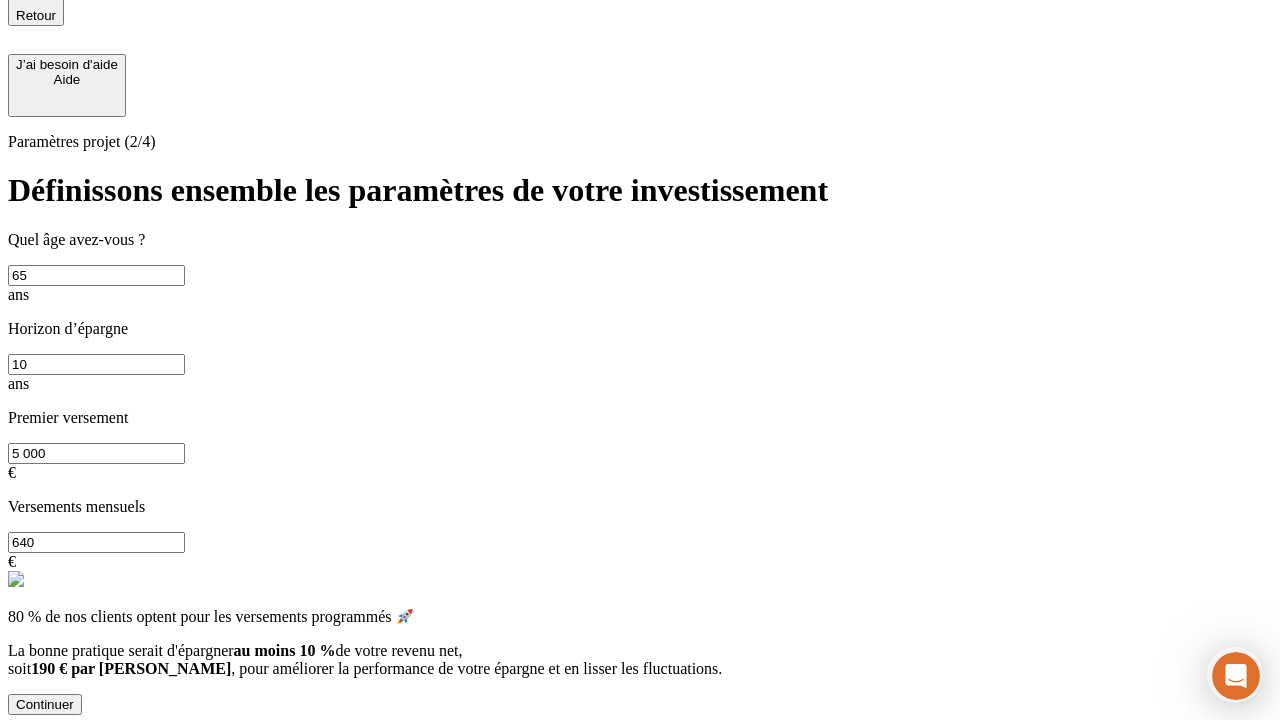 scroll, scrollTop: 0, scrollLeft: 0, axis: both 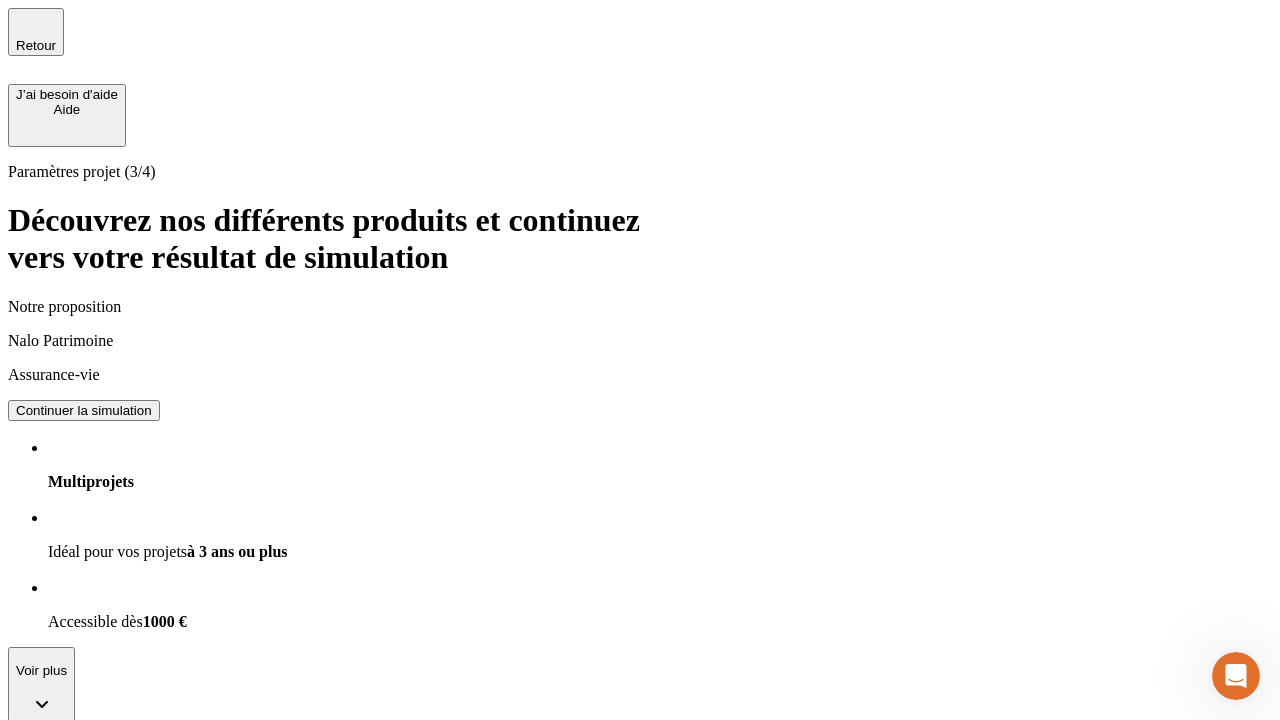 click on "Continuer la simulation" at bounding box center [84, 410] 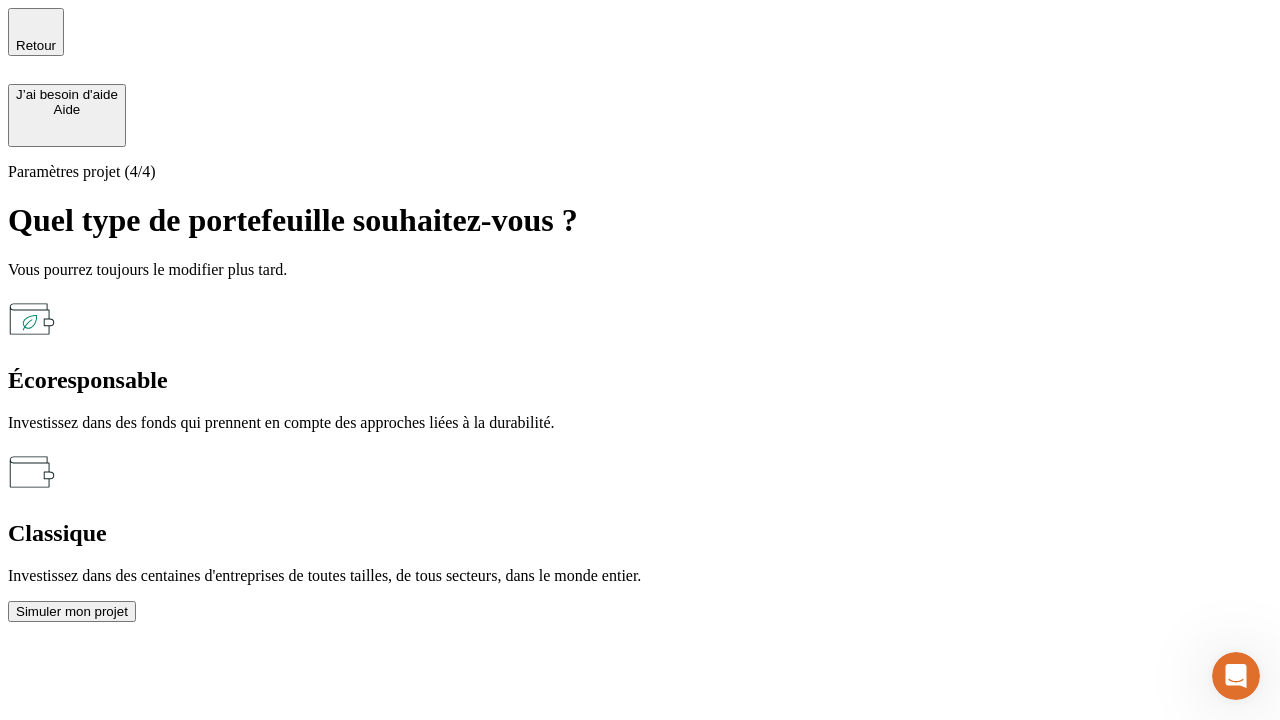 click on "Classique" at bounding box center (640, 533) 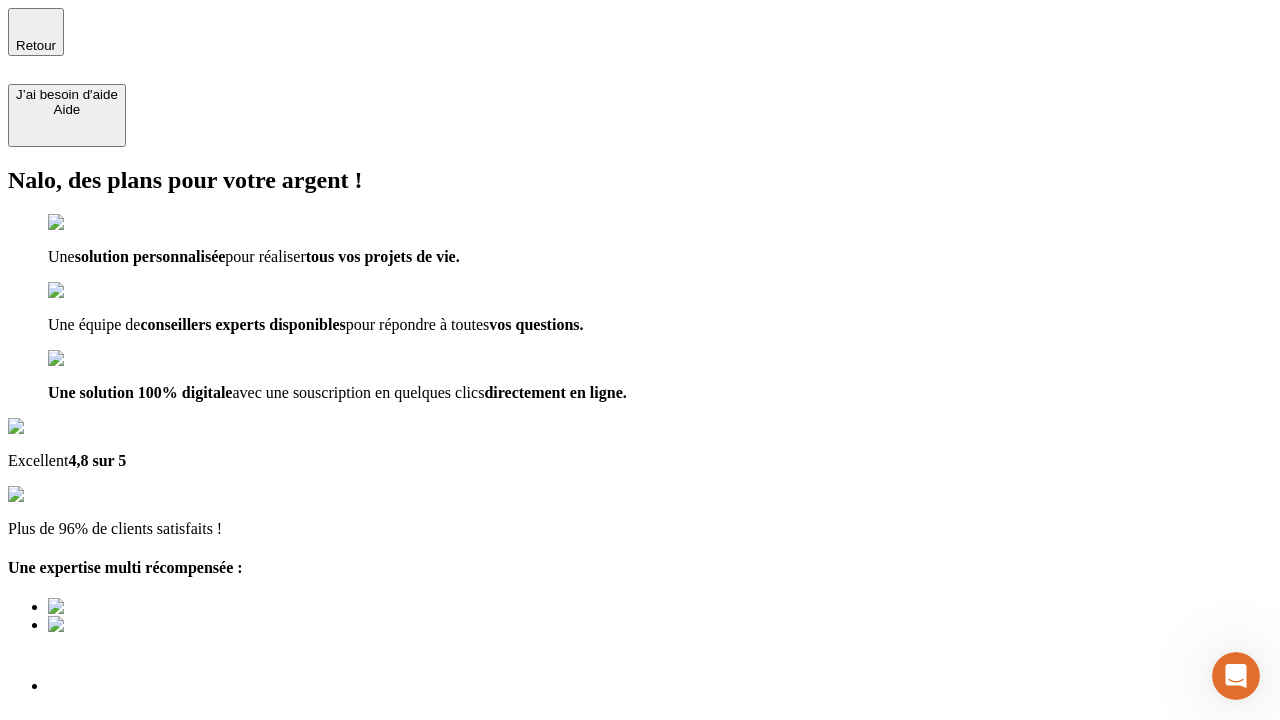 click on "Découvrir ma simulation" at bounding box center (87, 797) 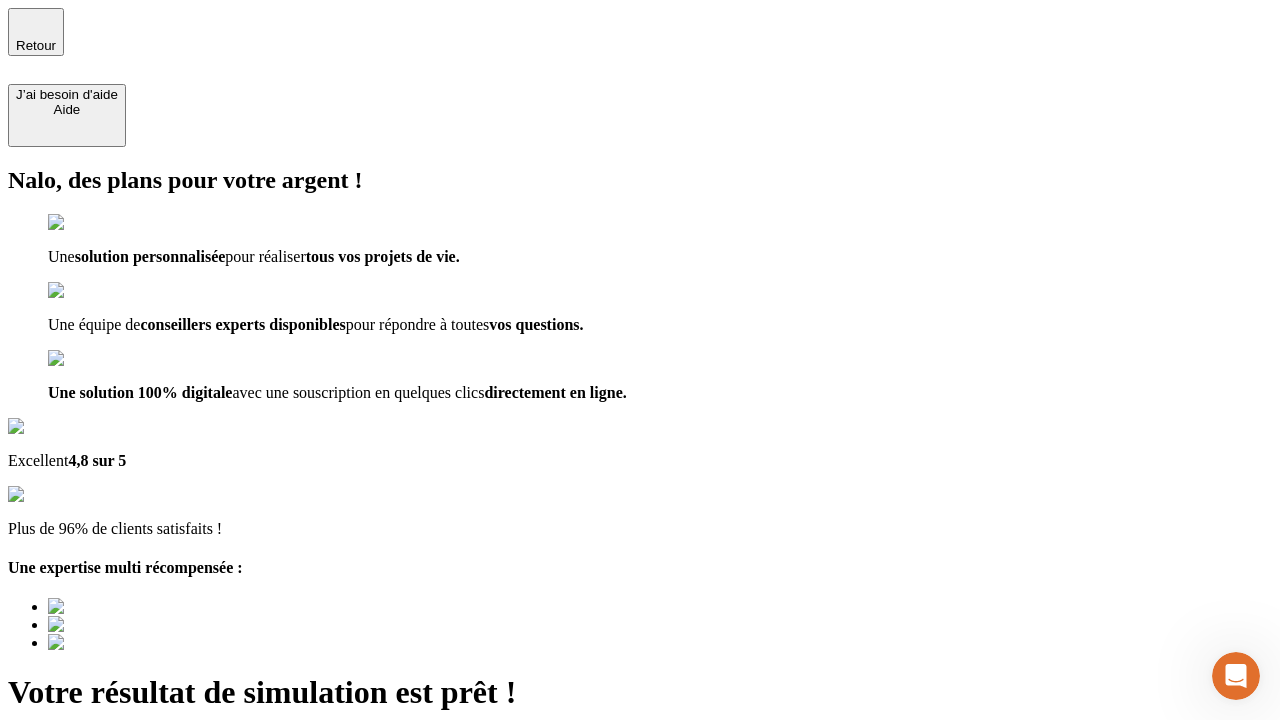 type on "[EMAIL_ADDRESS][DOMAIN_NAME]" 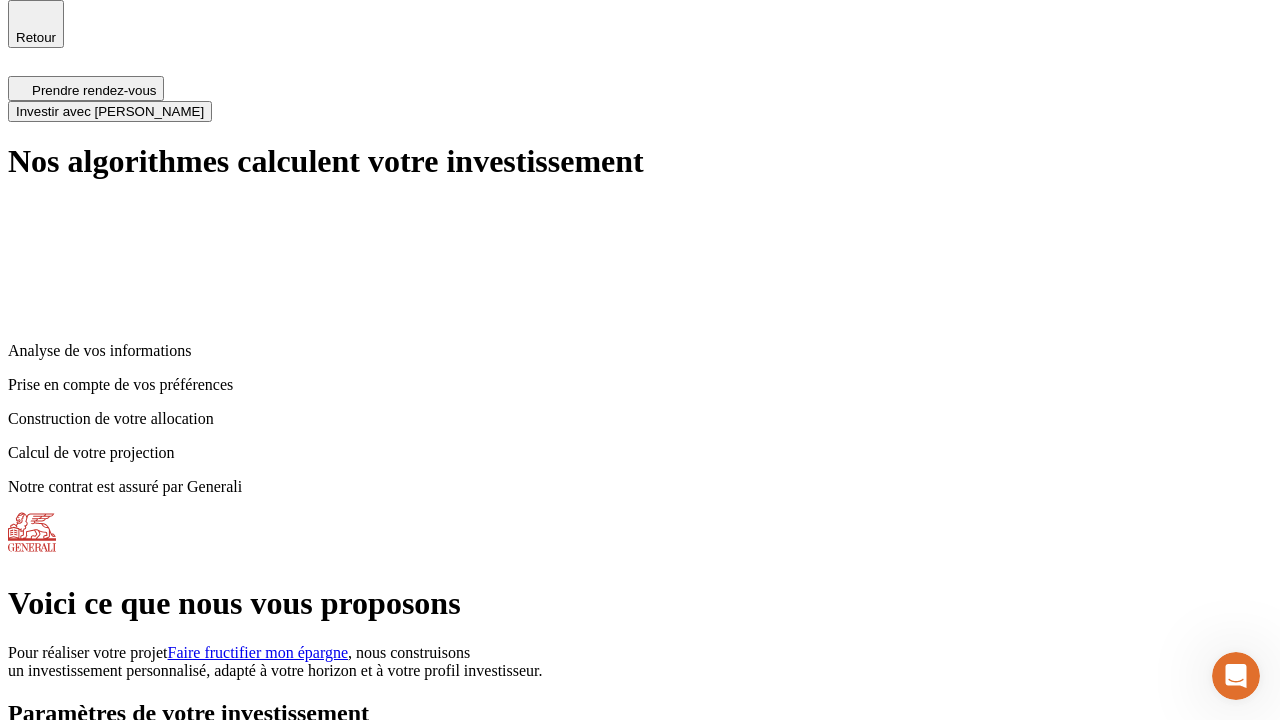 scroll, scrollTop: 0, scrollLeft: 0, axis: both 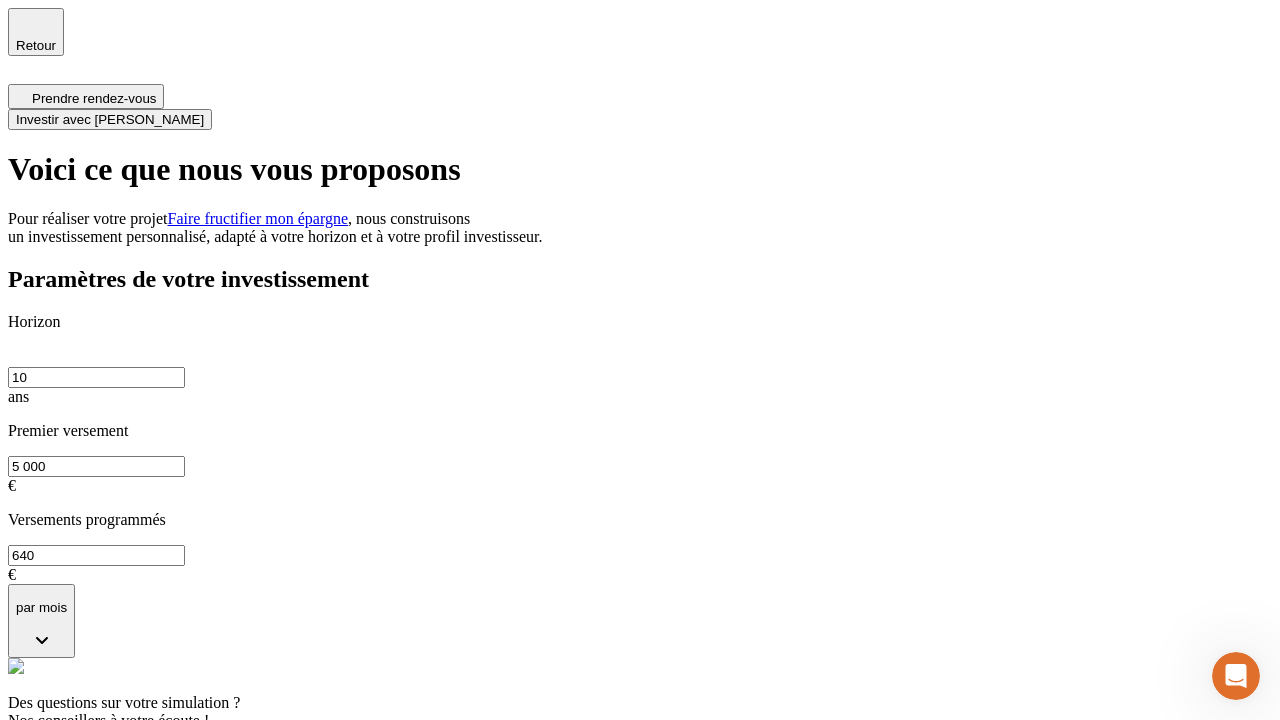 click on "Investir avec [PERSON_NAME]" at bounding box center [110, 119] 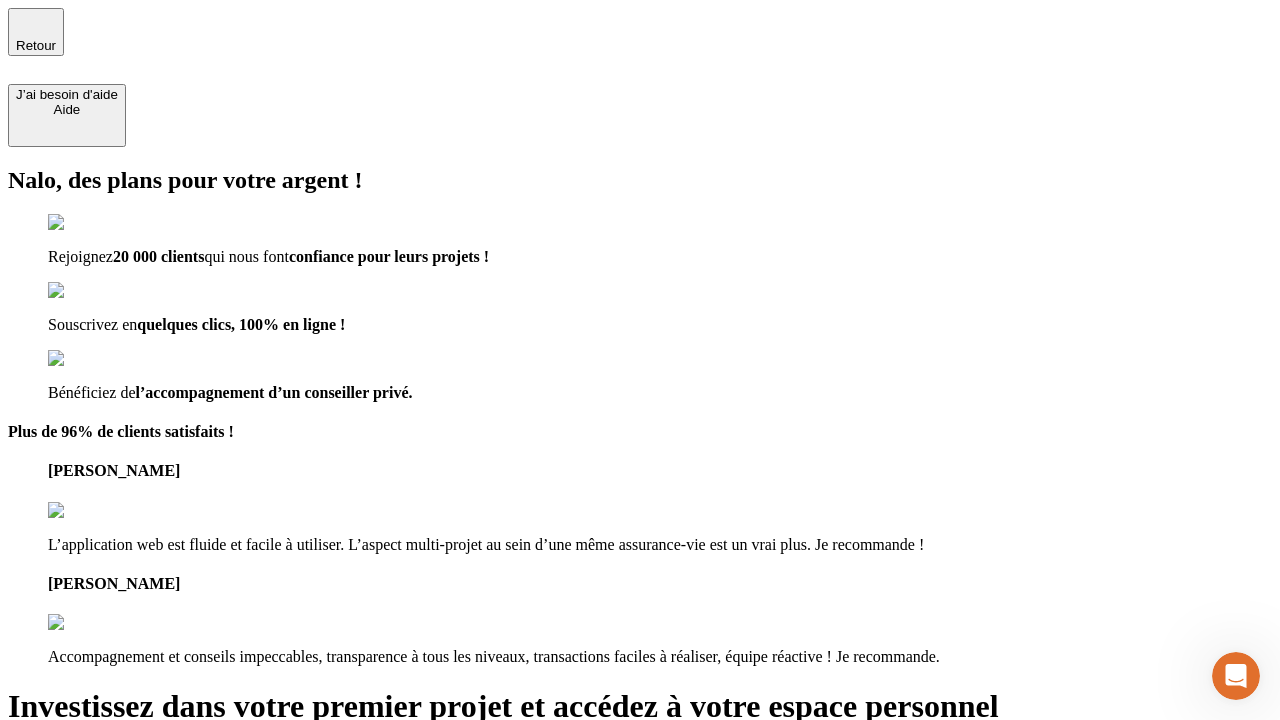 type on "[EMAIL_ADDRESS][DOMAIN_NAME]" 